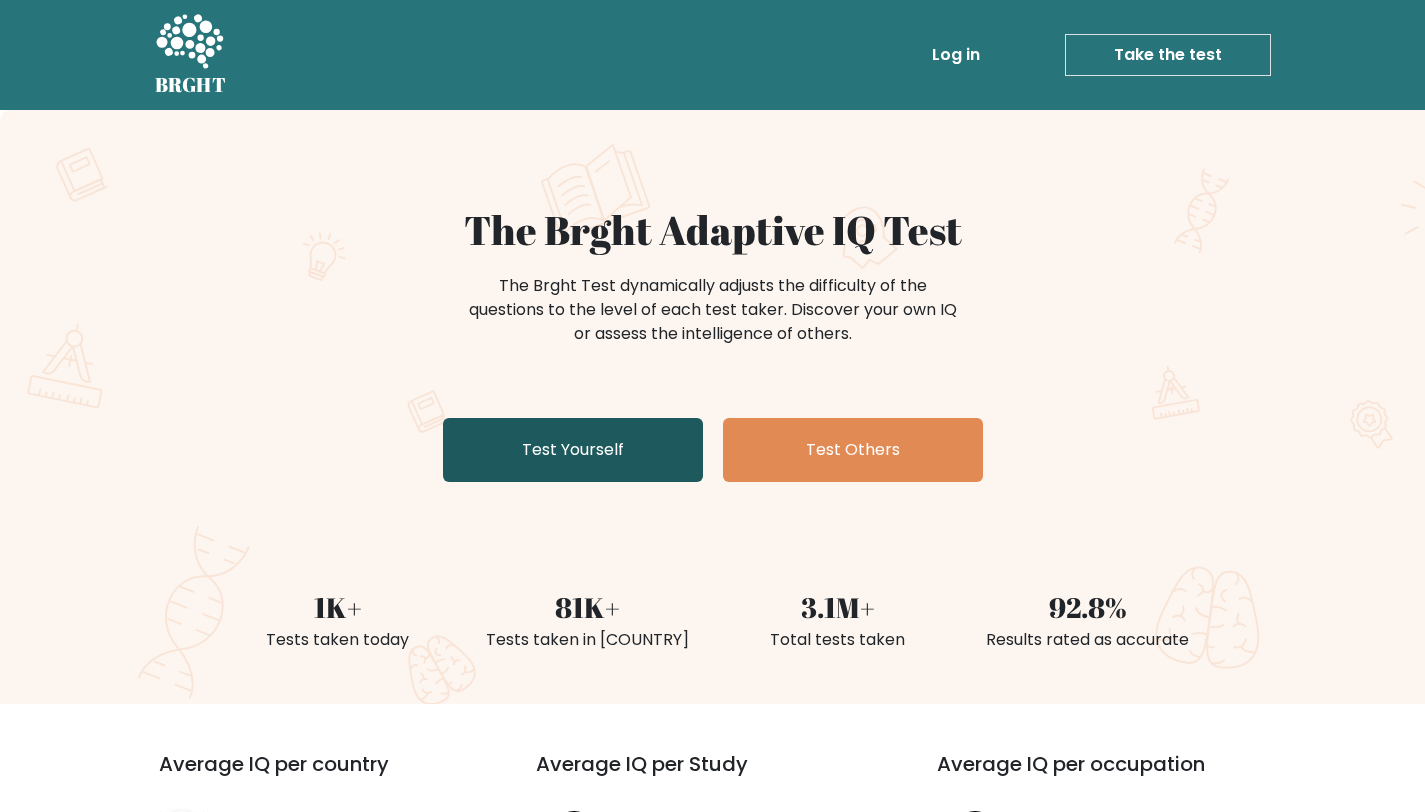 scroll, scrollTop: 0, scrollLeft: 0, axis: both 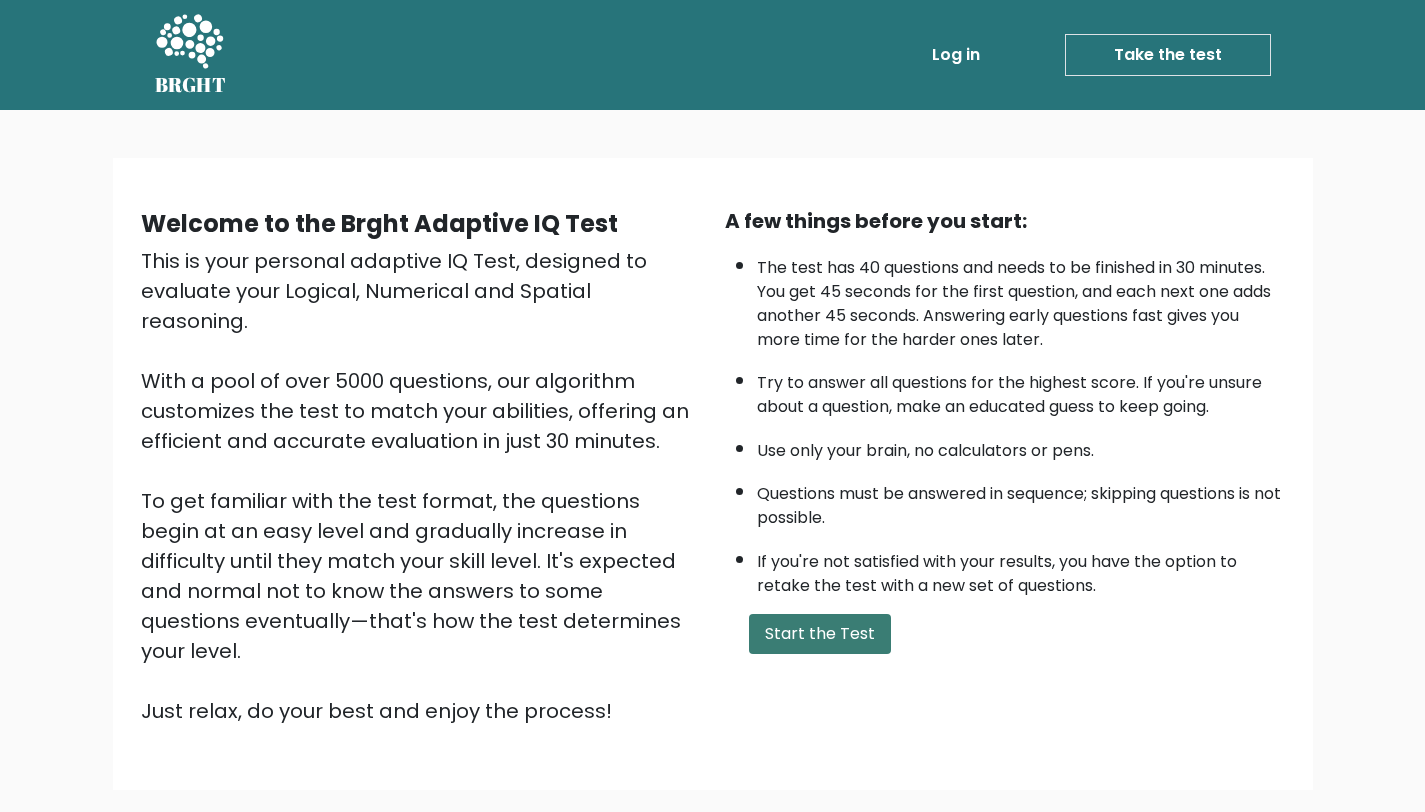 click on "Start the Test" at bounding box center (820, 634) 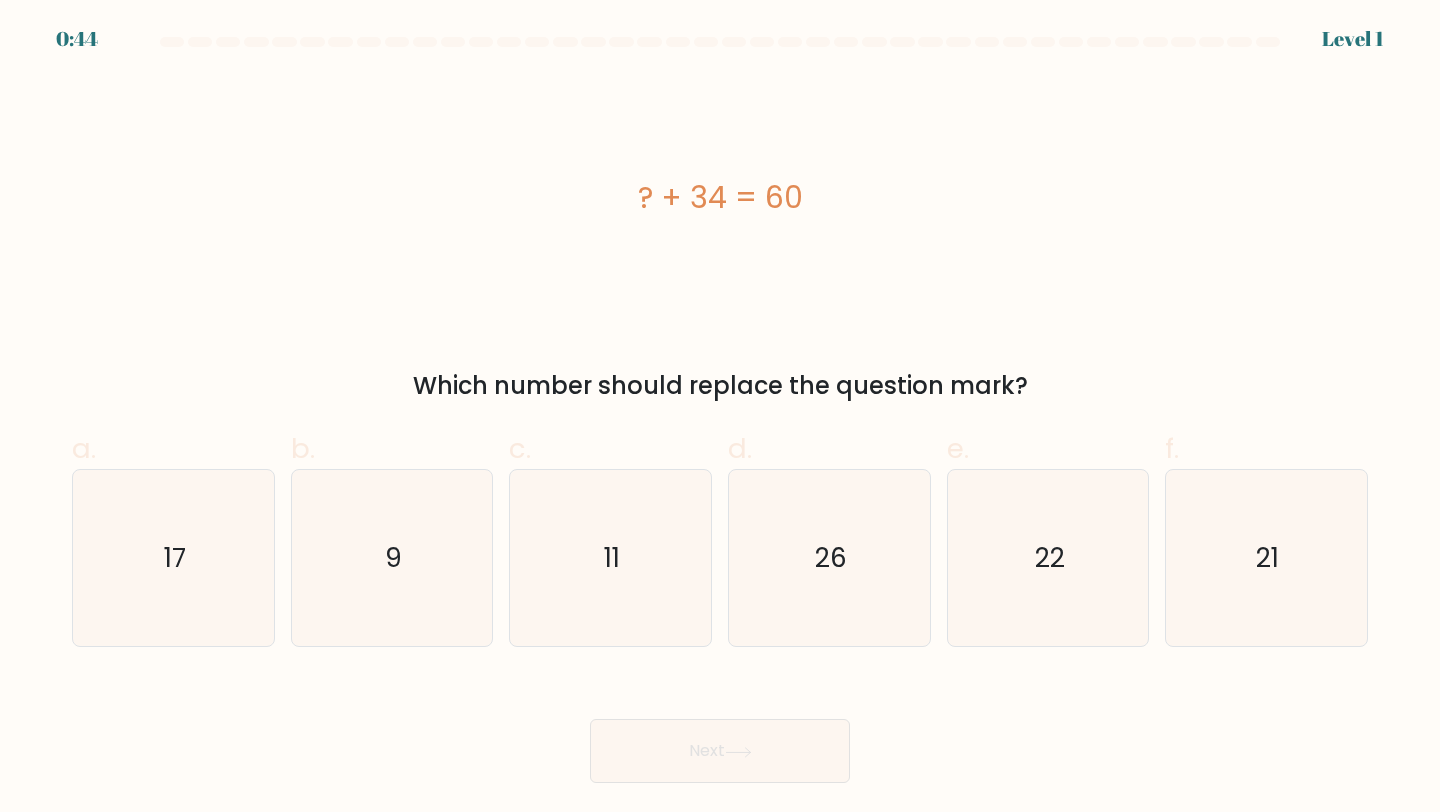 scroll, scrollTop: 0, scrollLeft: 0, axis: both 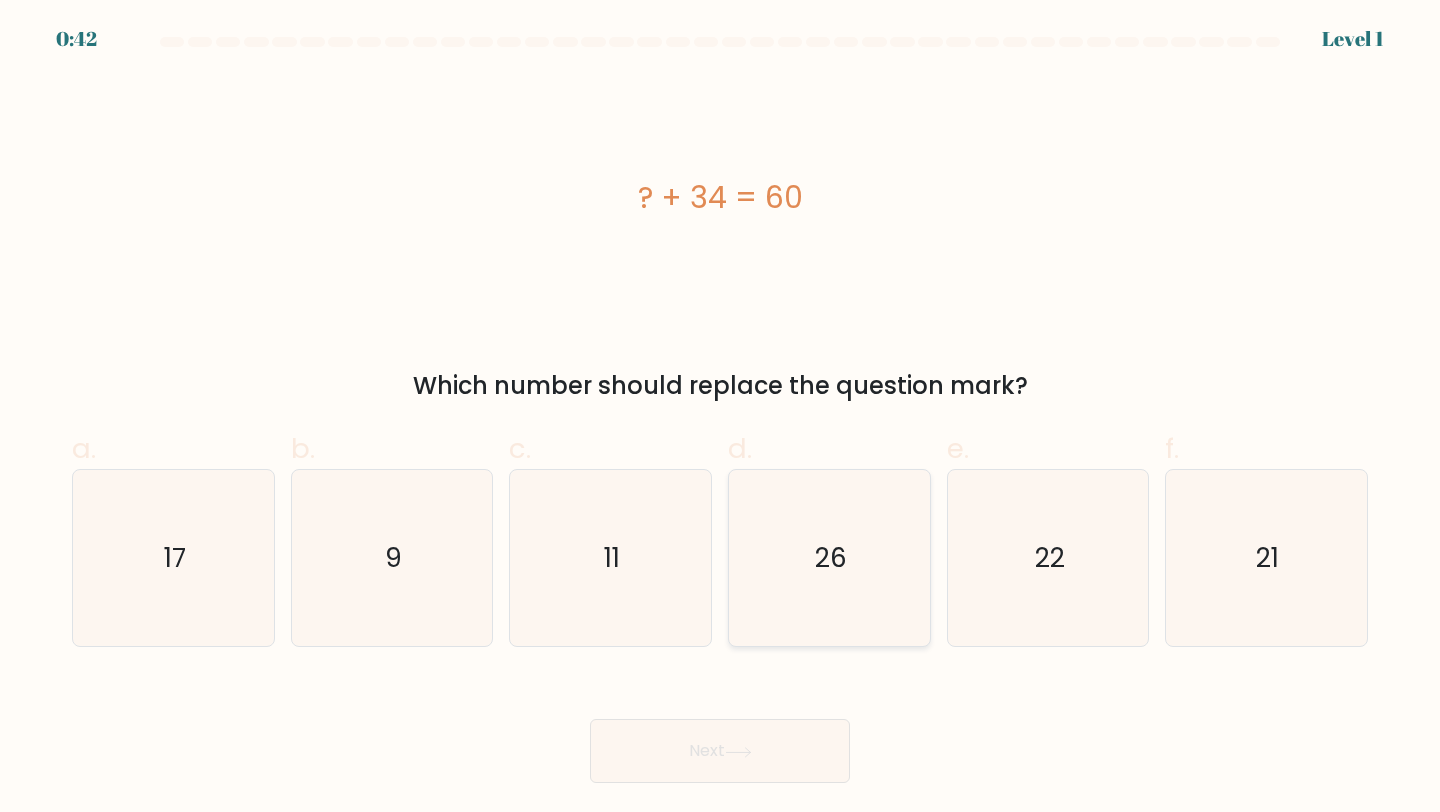 click on "26" at bounding box center [831, 557] 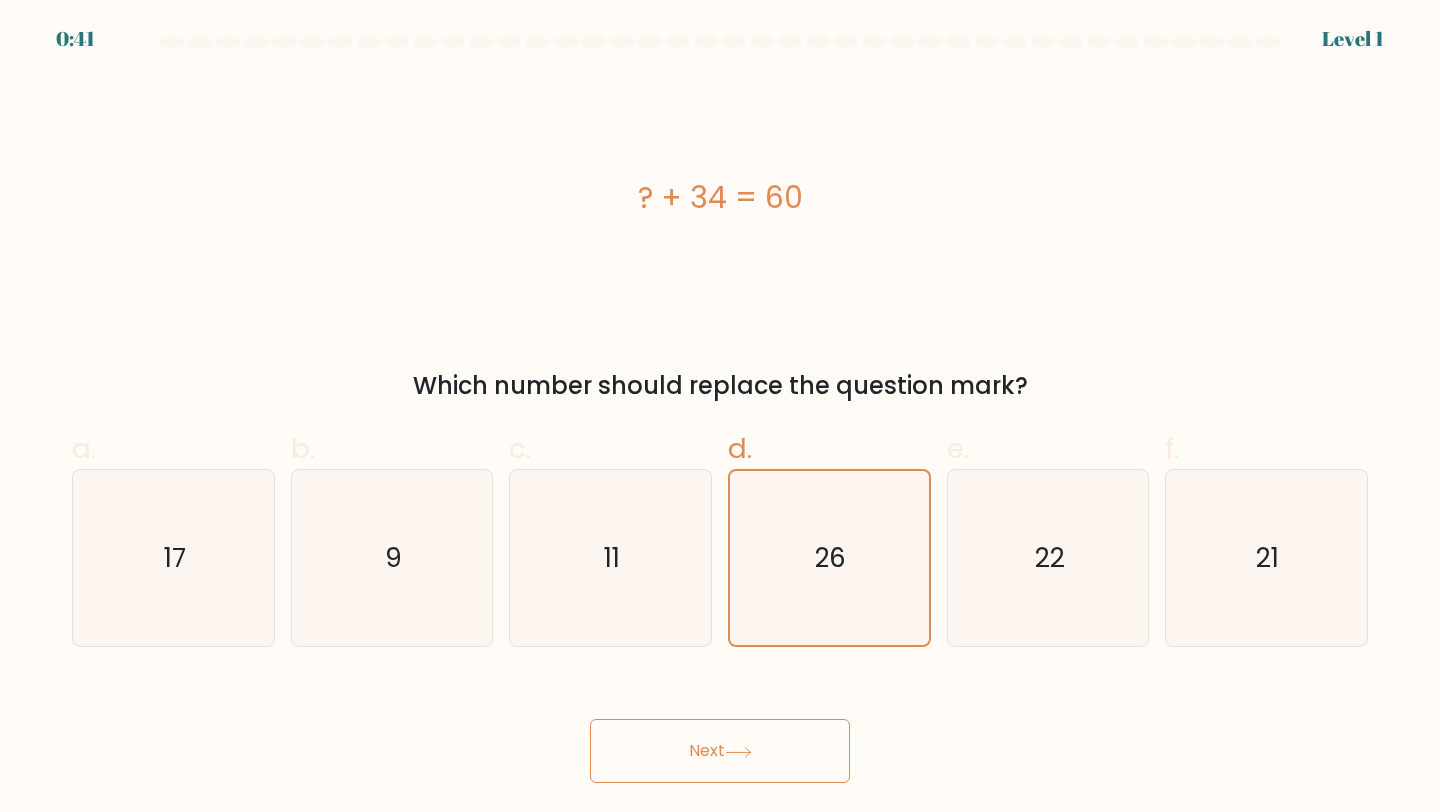 click on "Next" at bounding box center [720, 751] 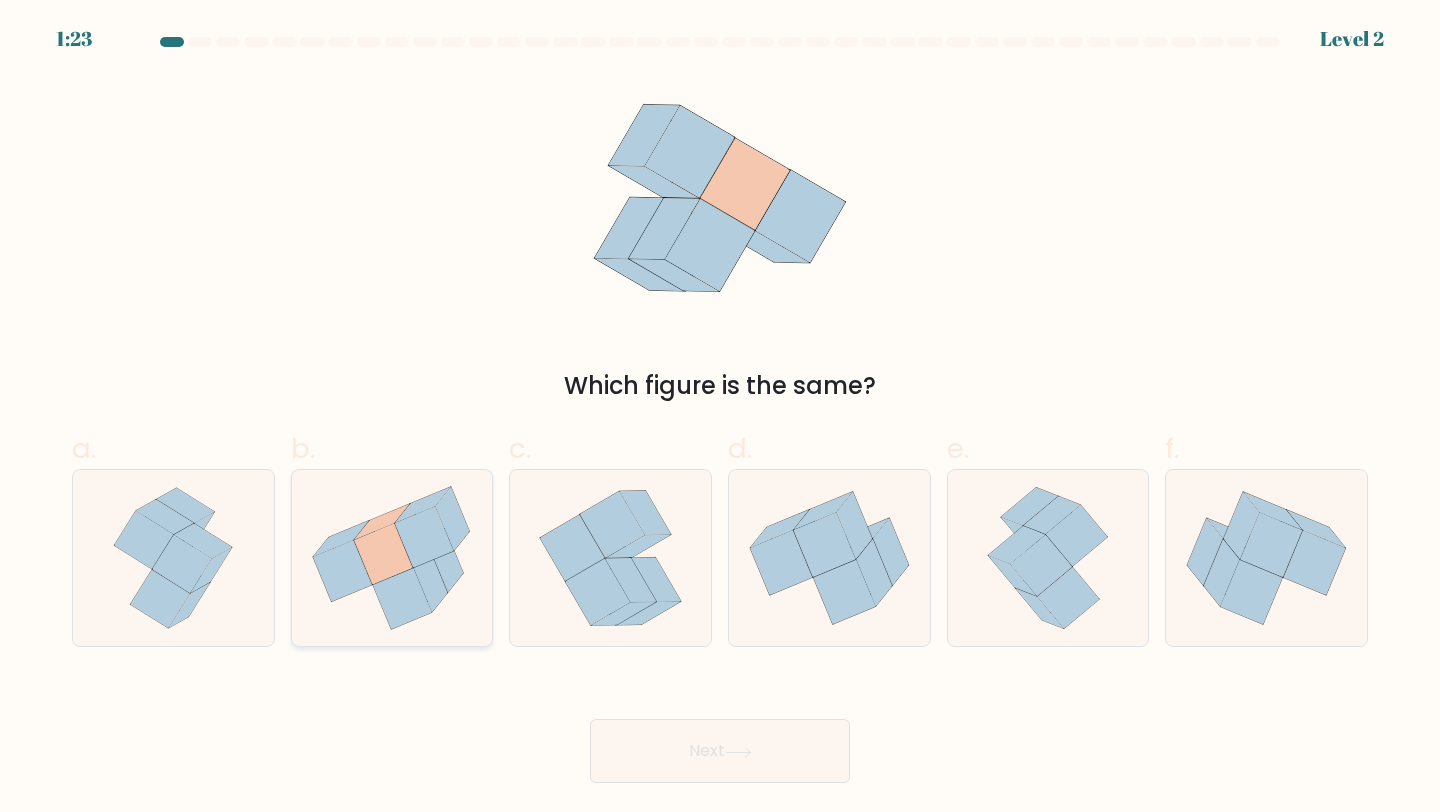 click at bounding box center (425, 537) 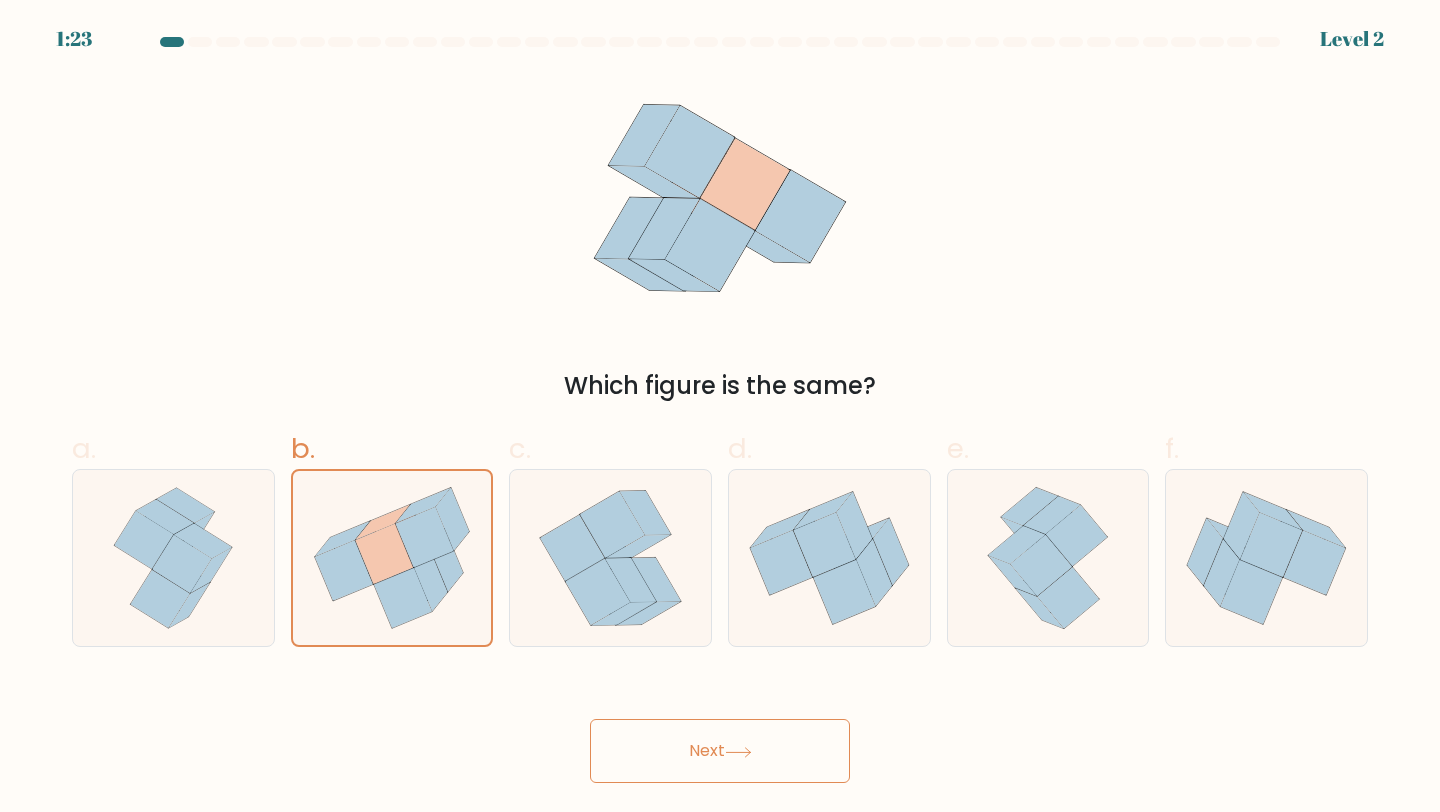 click on "Next" at bounding box center [720, 727] 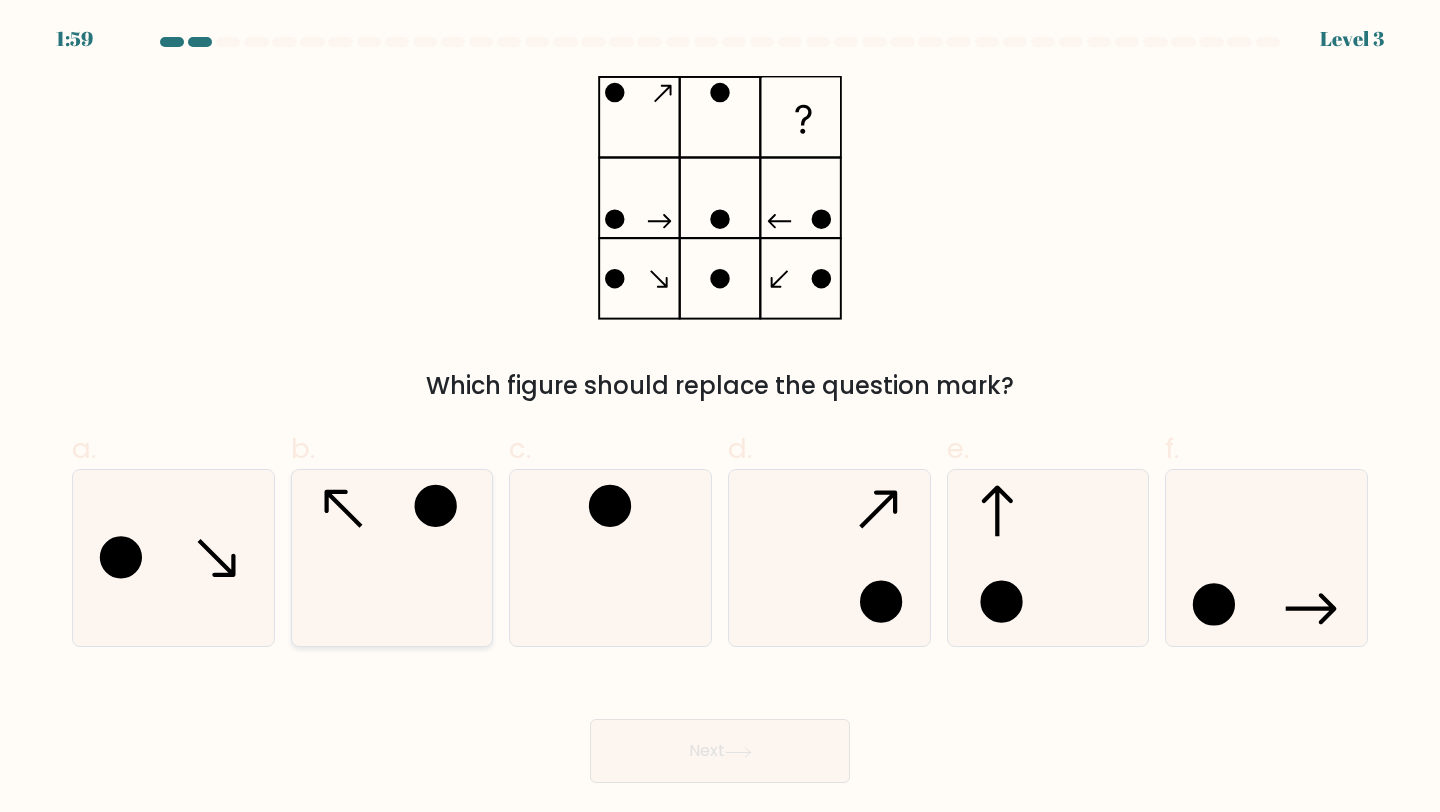 click at bounding box center [392, 558] 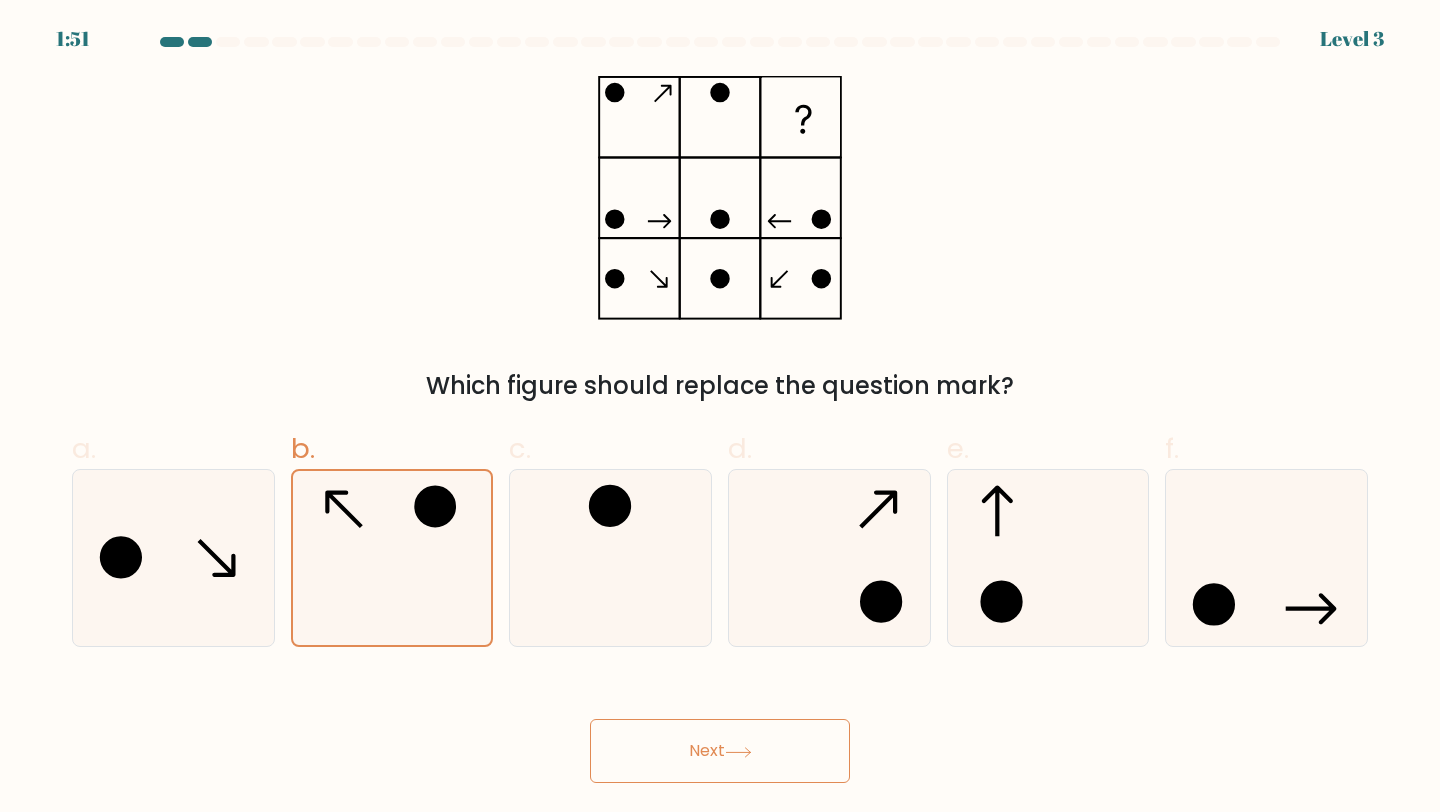 click at bounding box center [738, 752] 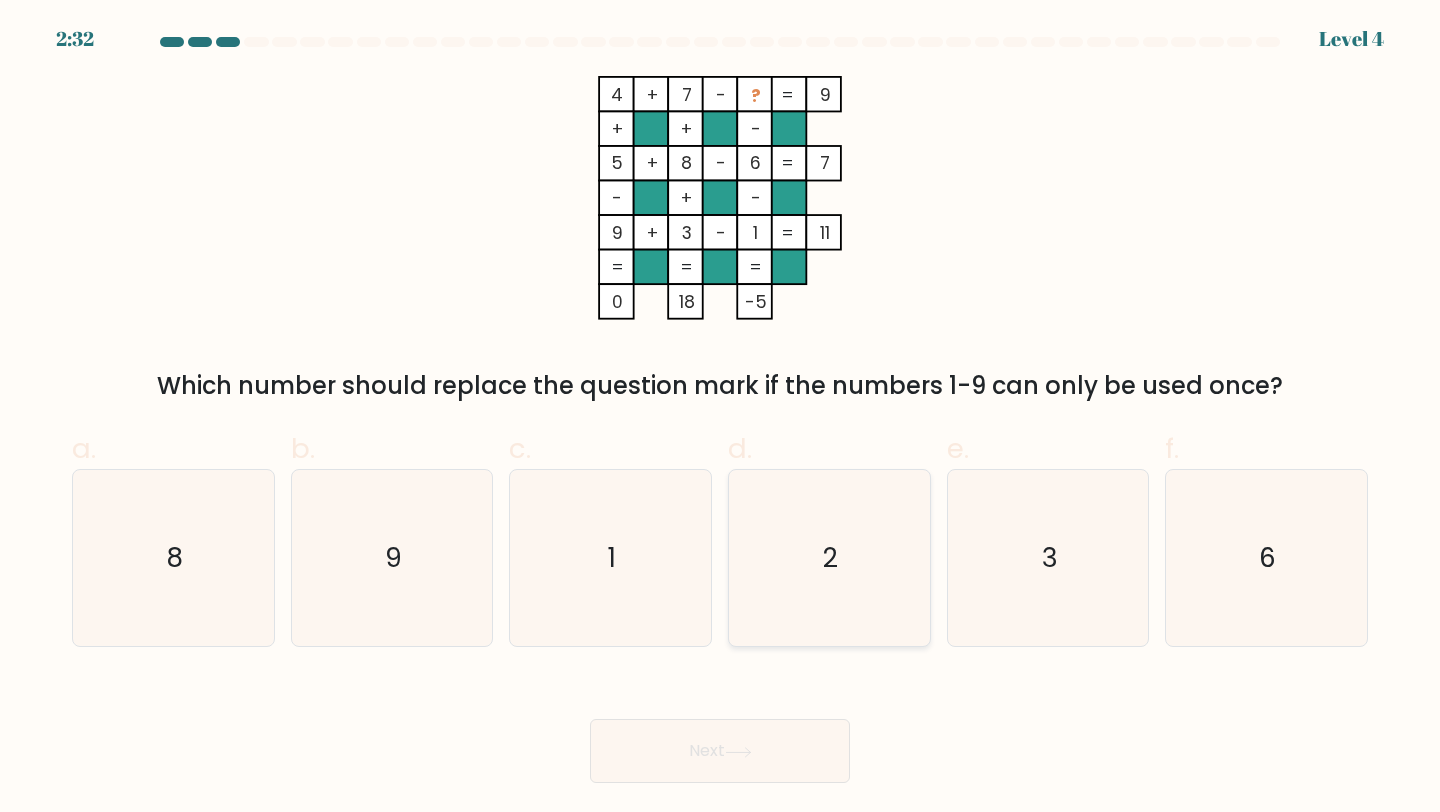 click on "2" at bounding box center (829, 558) 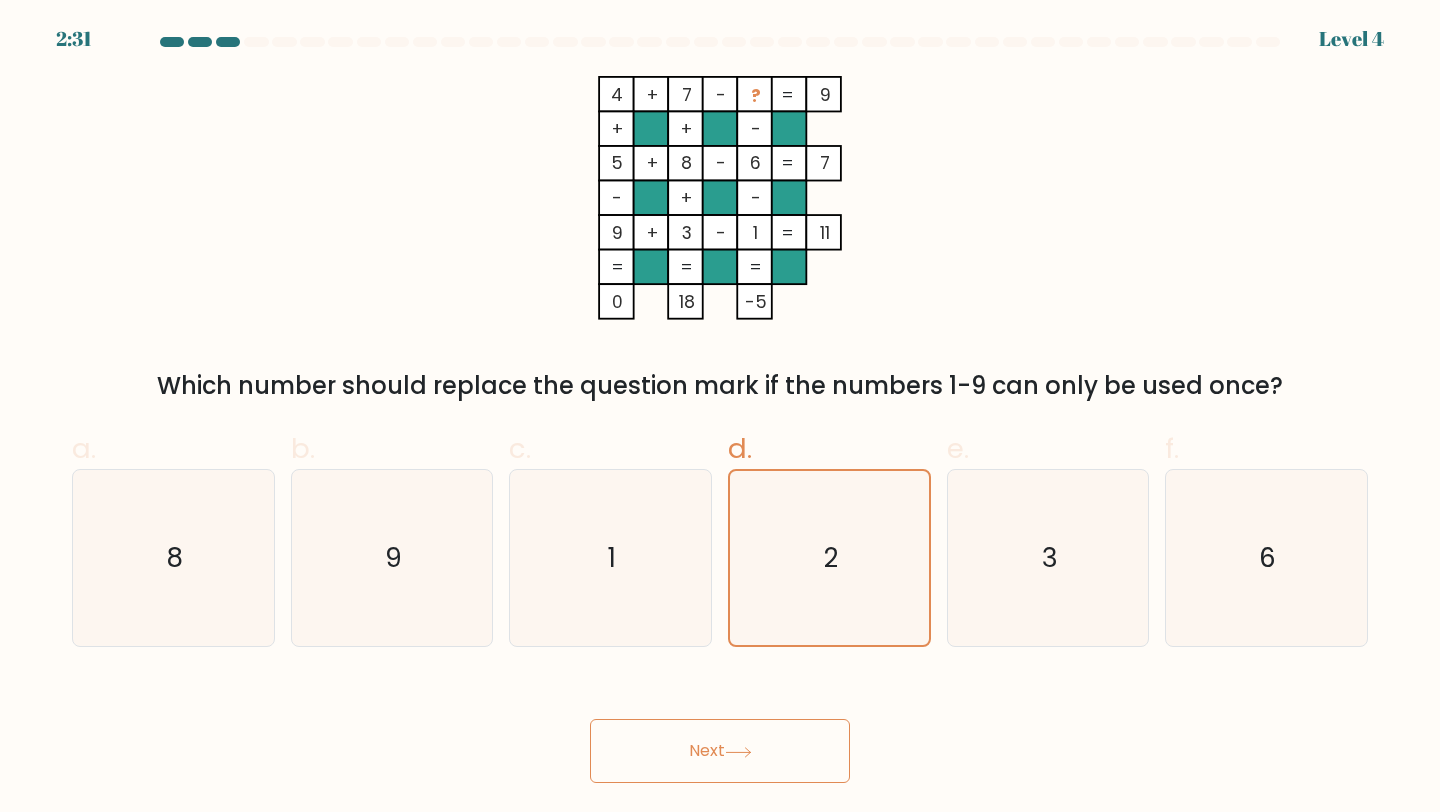 click on "Next" at bounding box center (720, 751) 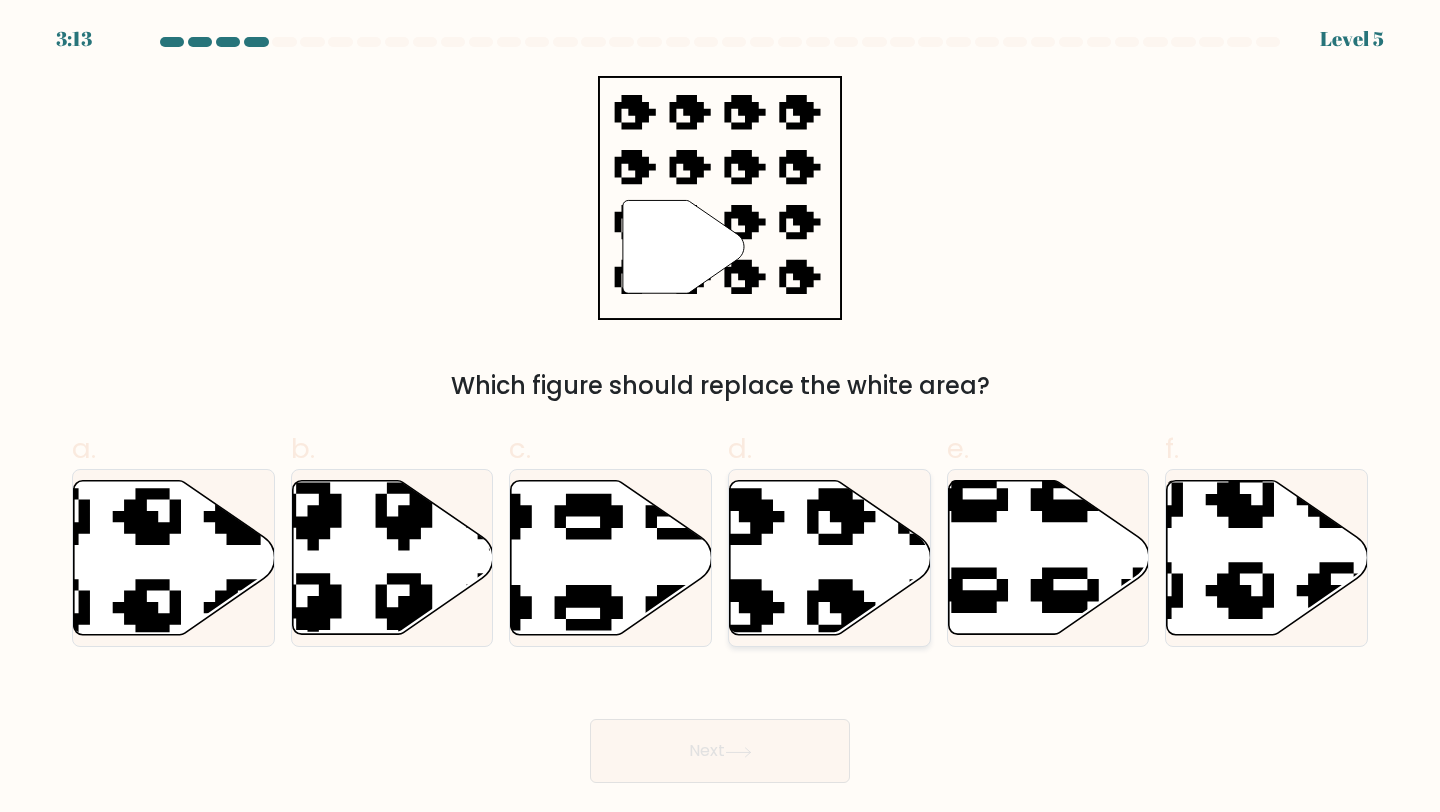 click at bounding box center [830, 558] 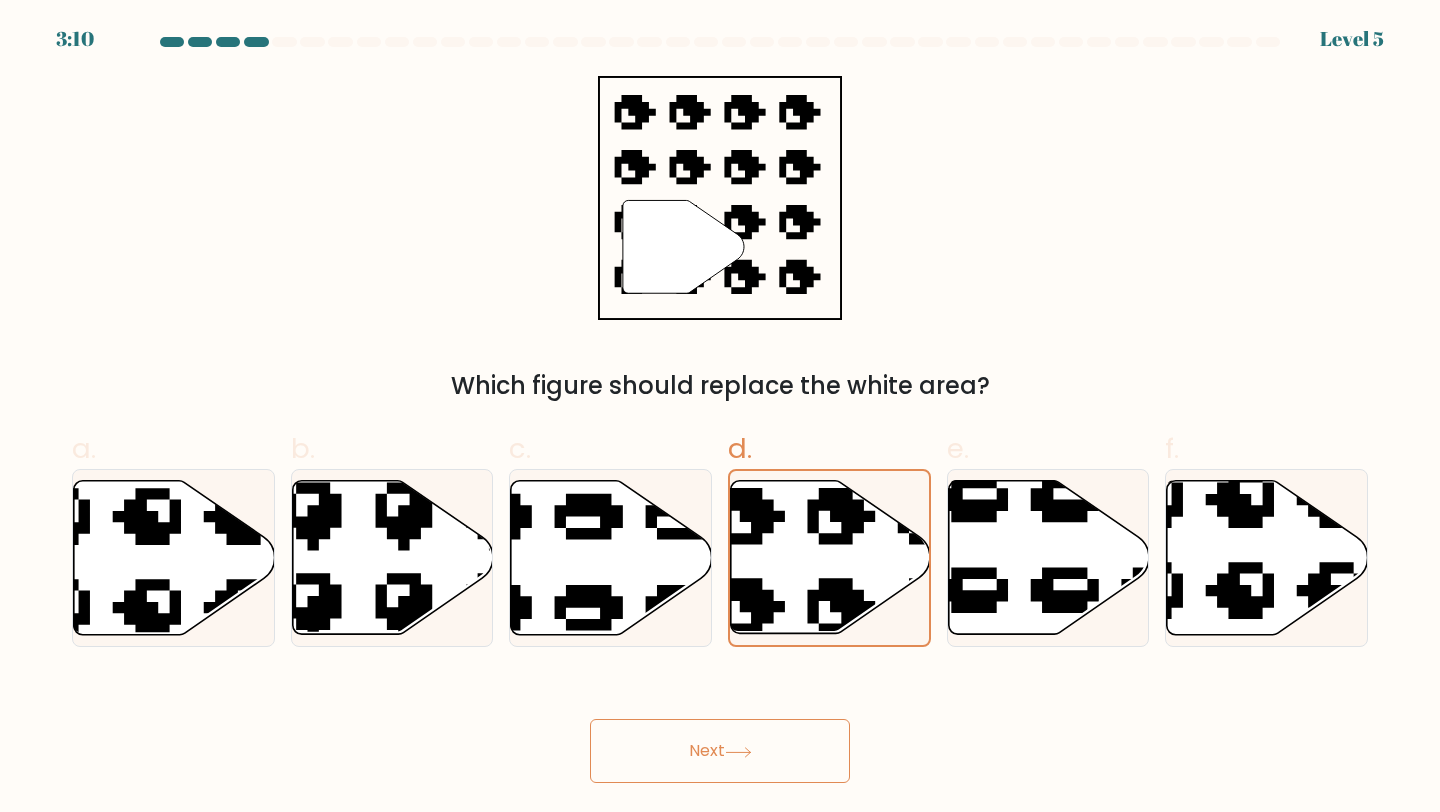 click on "Next" at bounding box center [720, 751] 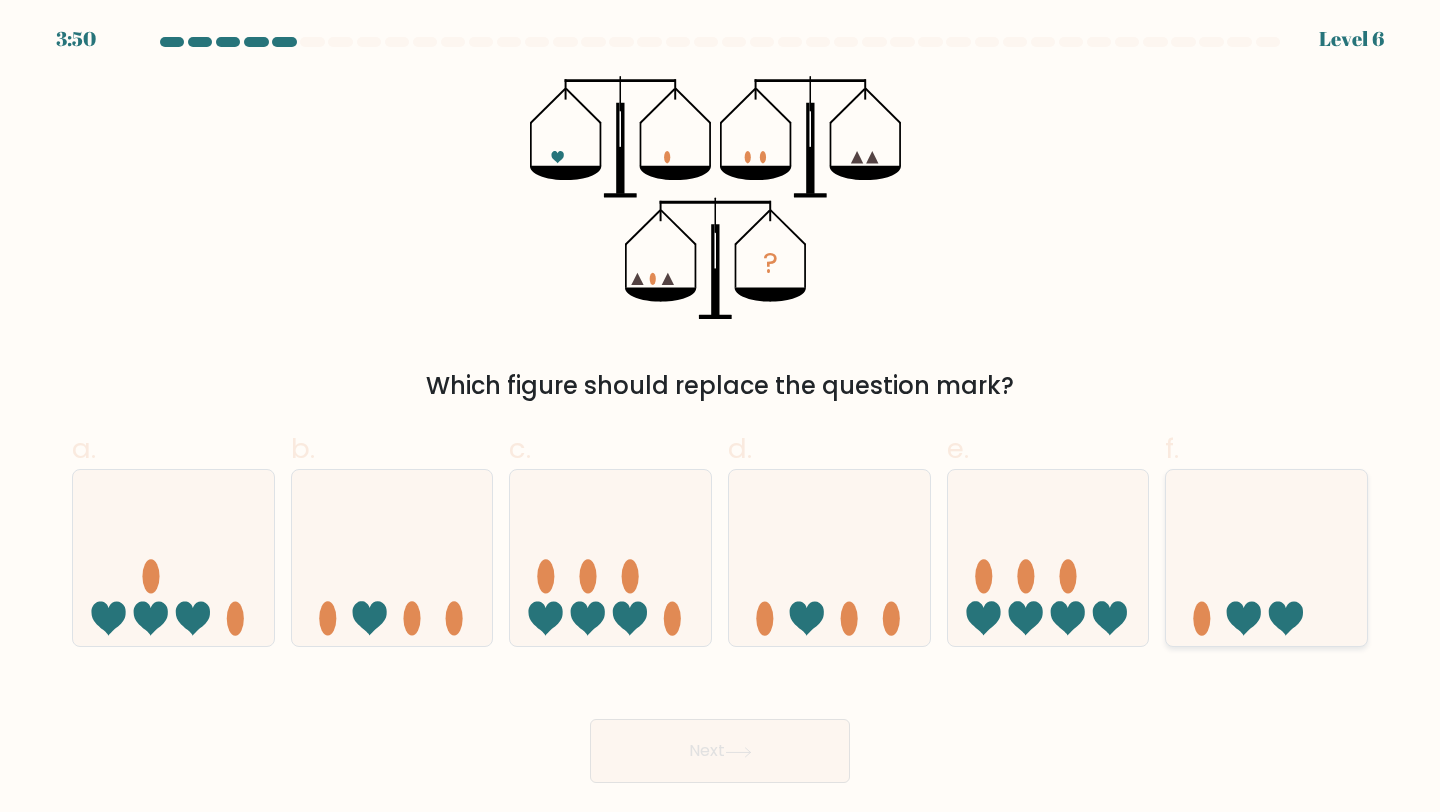 click at bounding box center (1266, 558) 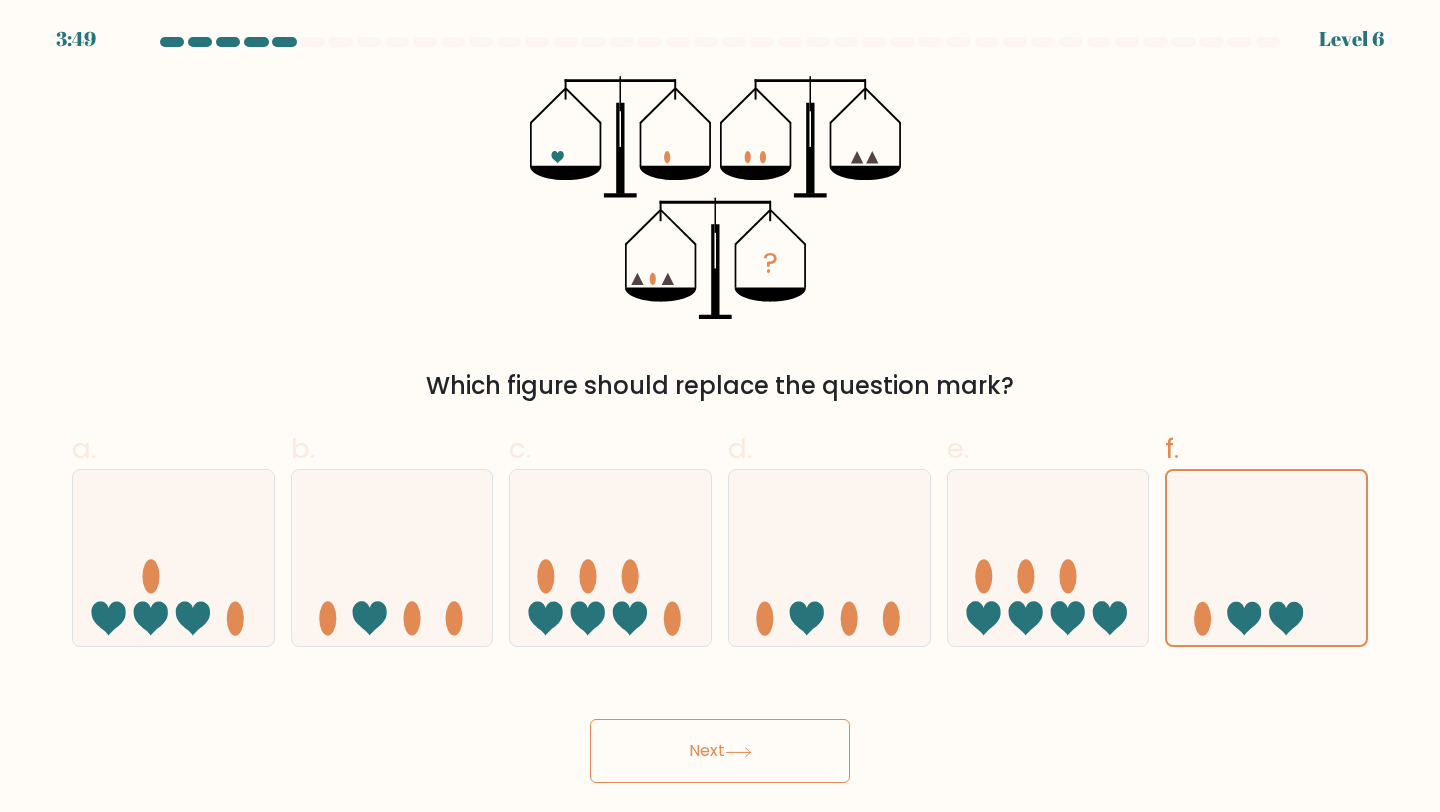 click at bounding box center [738, 752] 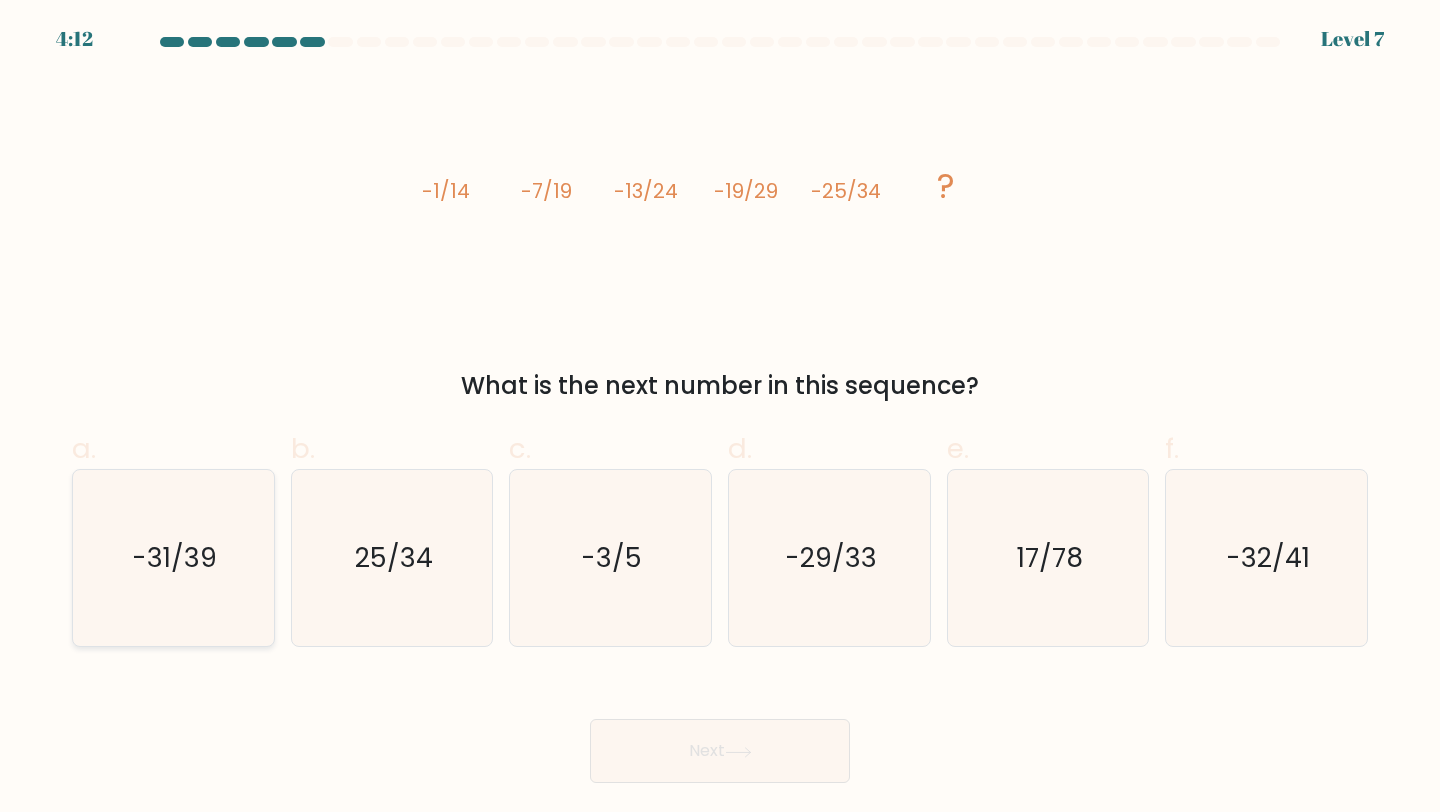 click on "-31/39" at bounding box center (173, 558) 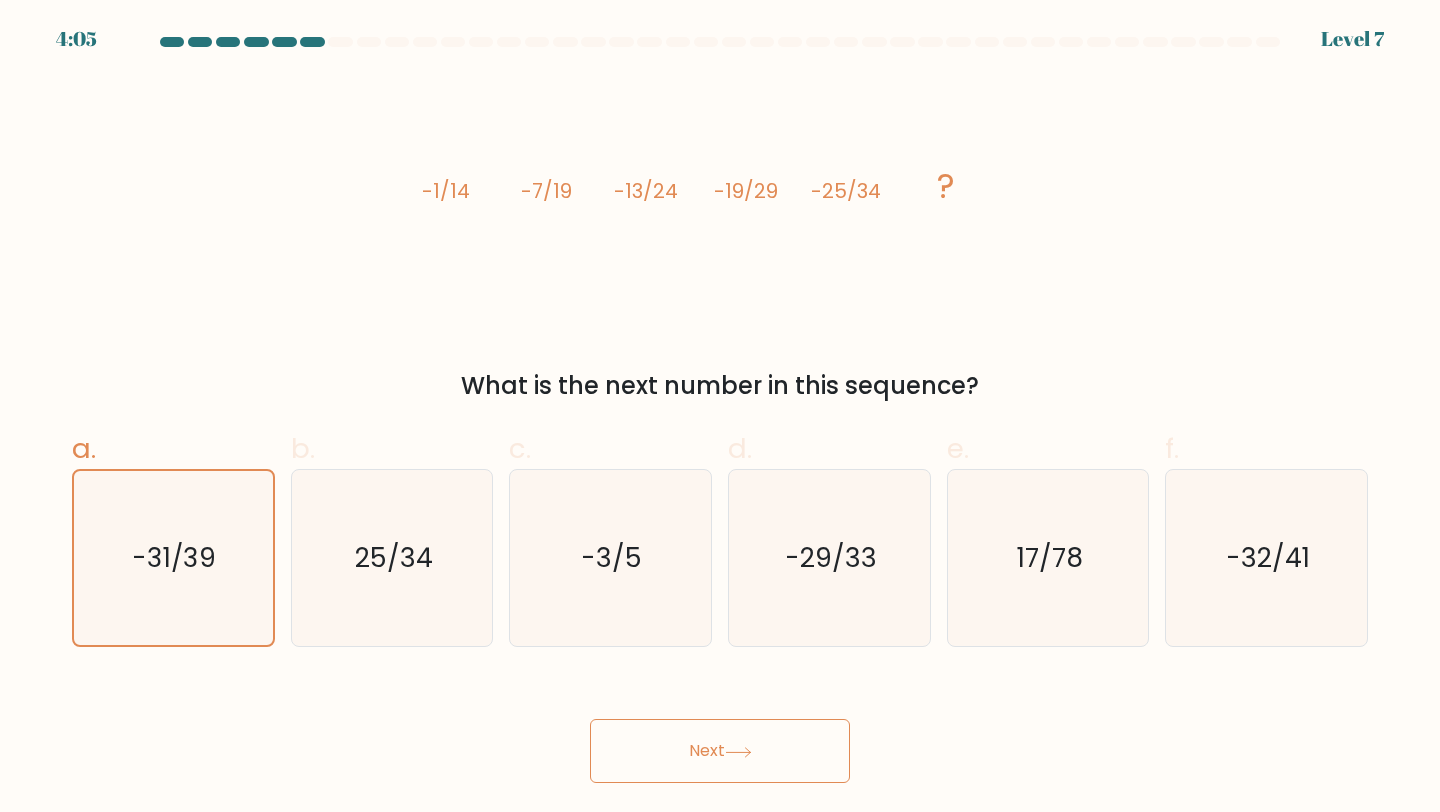 click on "Next" at bounding box center [720, 751] 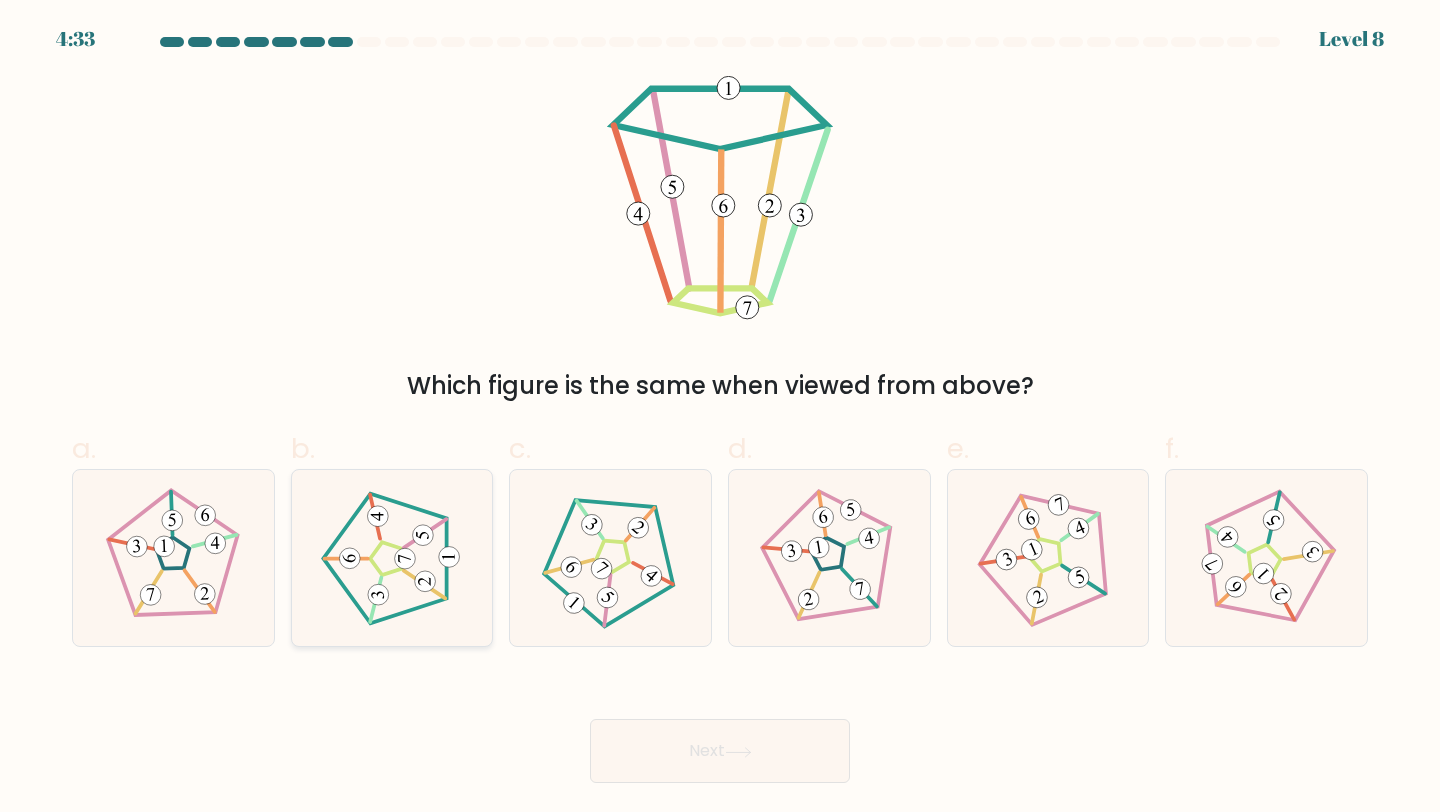 click at bounding box center [391, 558] 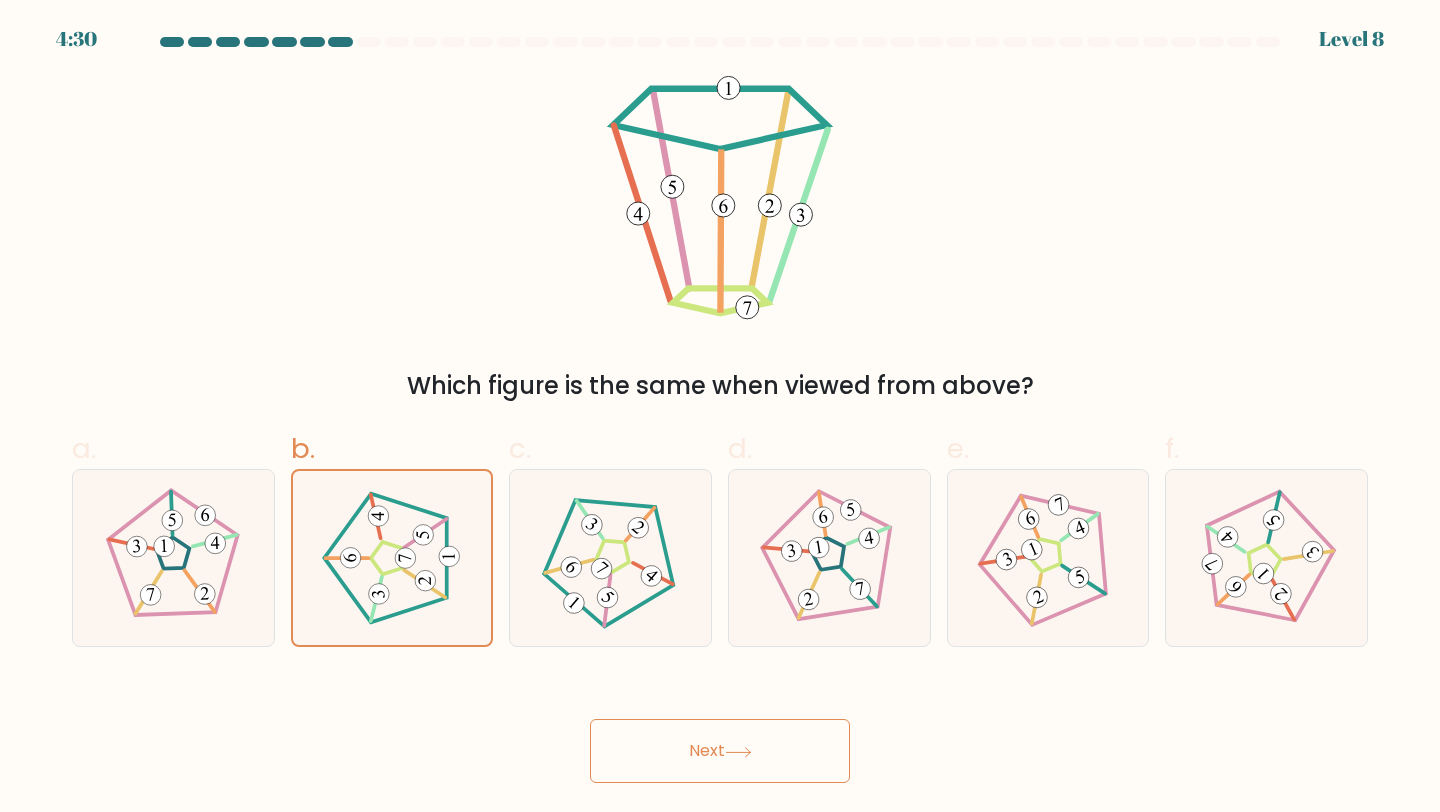 click on "Next" at bounding box center (720, 751) 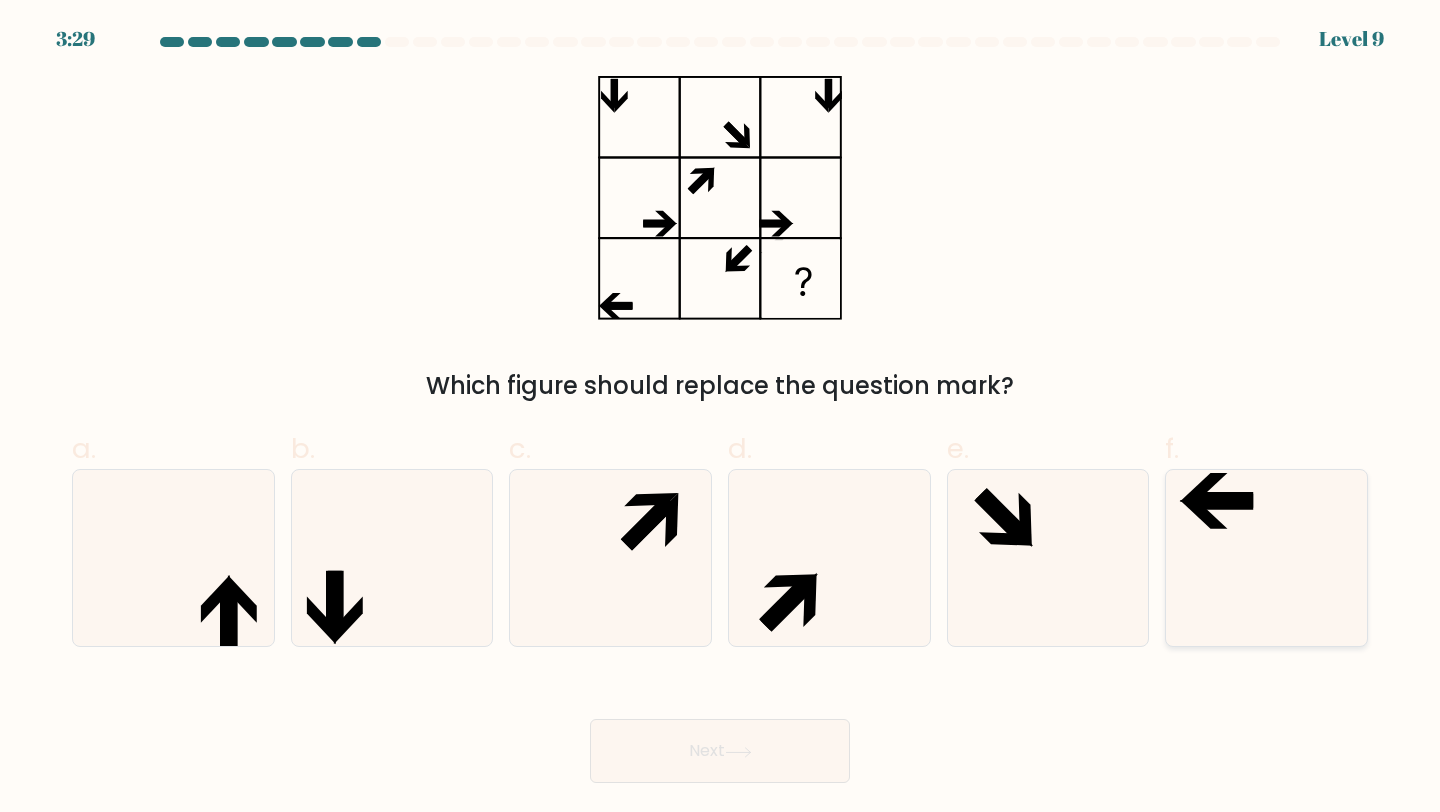 click at bounding box center [1266, 558] 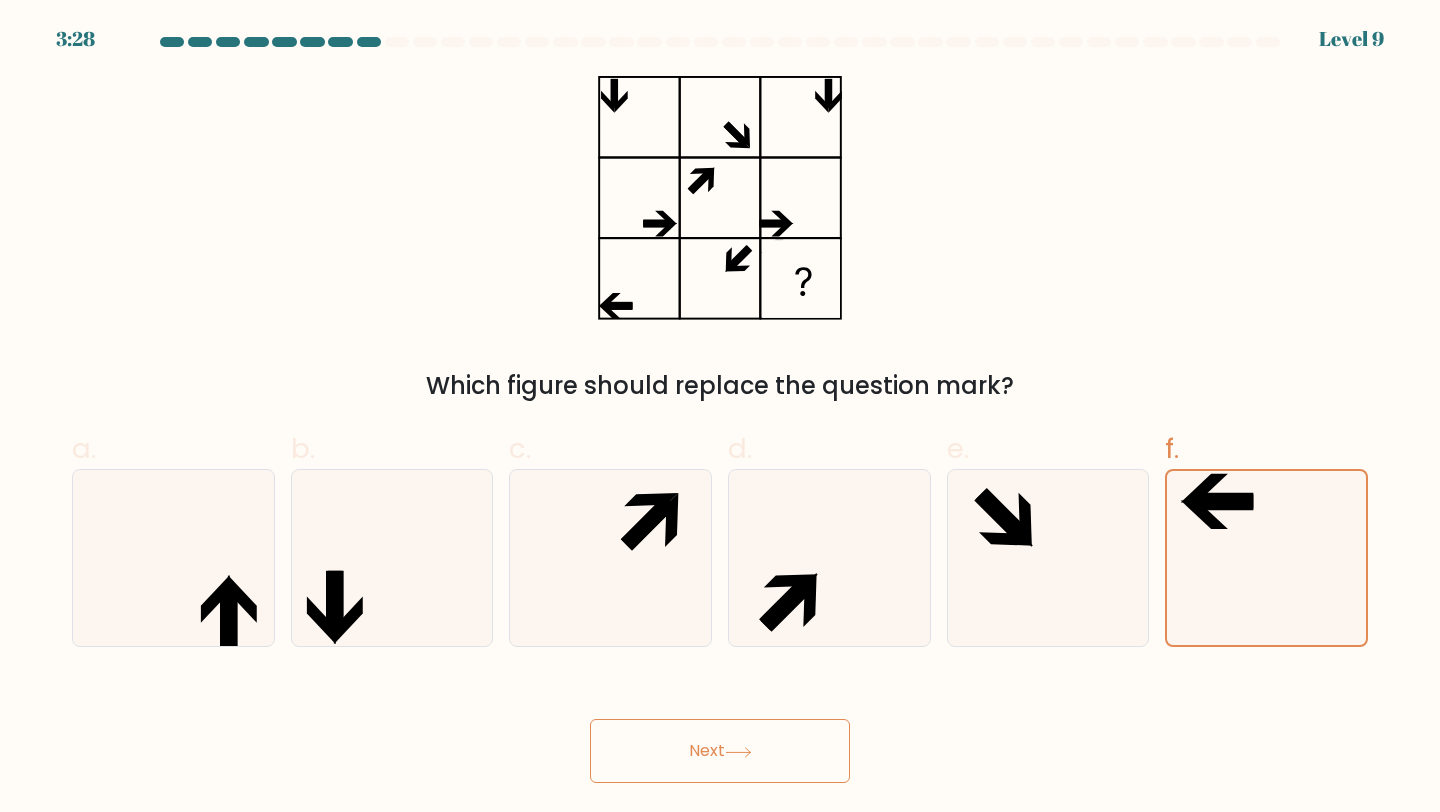click on "Next" at bounding box center [720, 751] 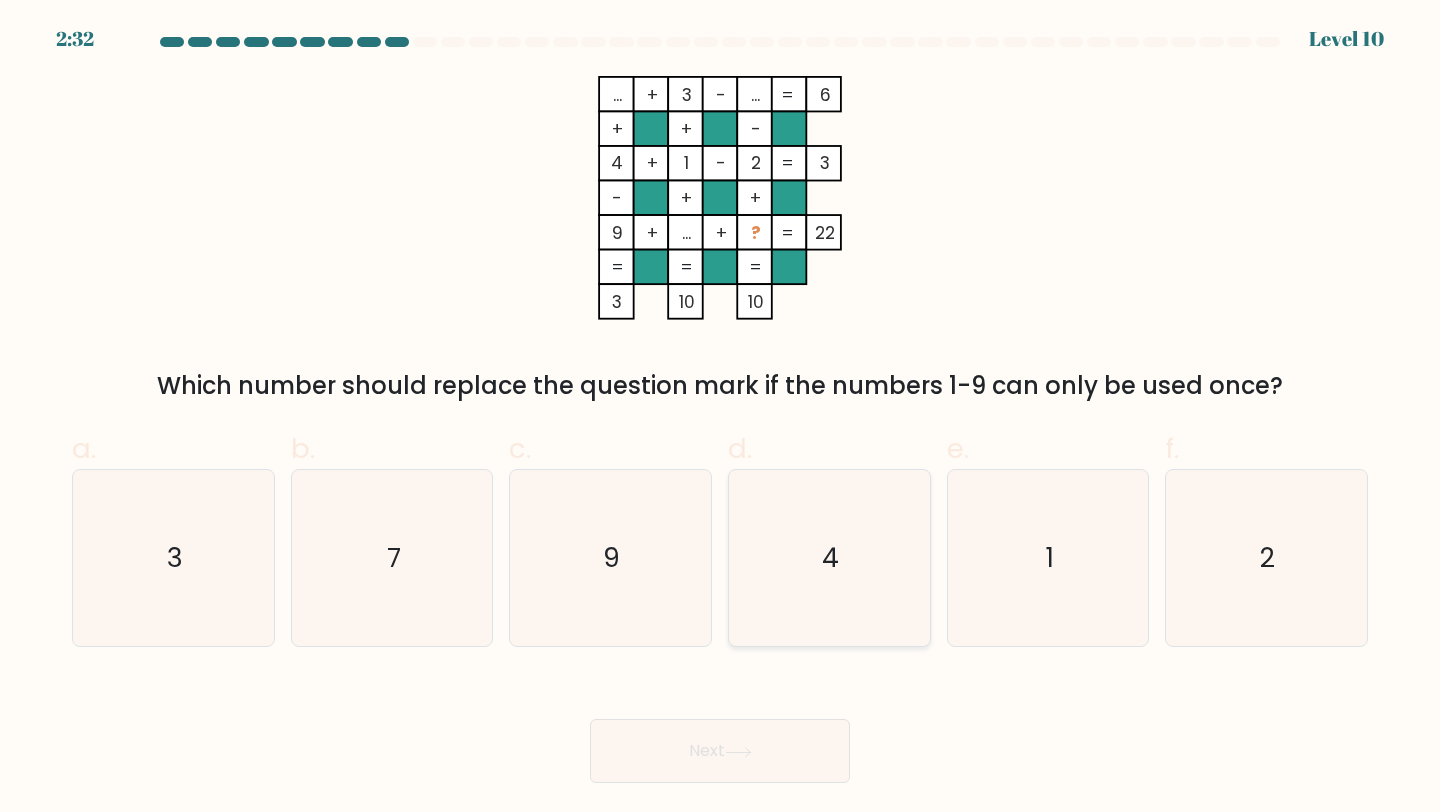 click on "4" at bounding box center (829, 558) 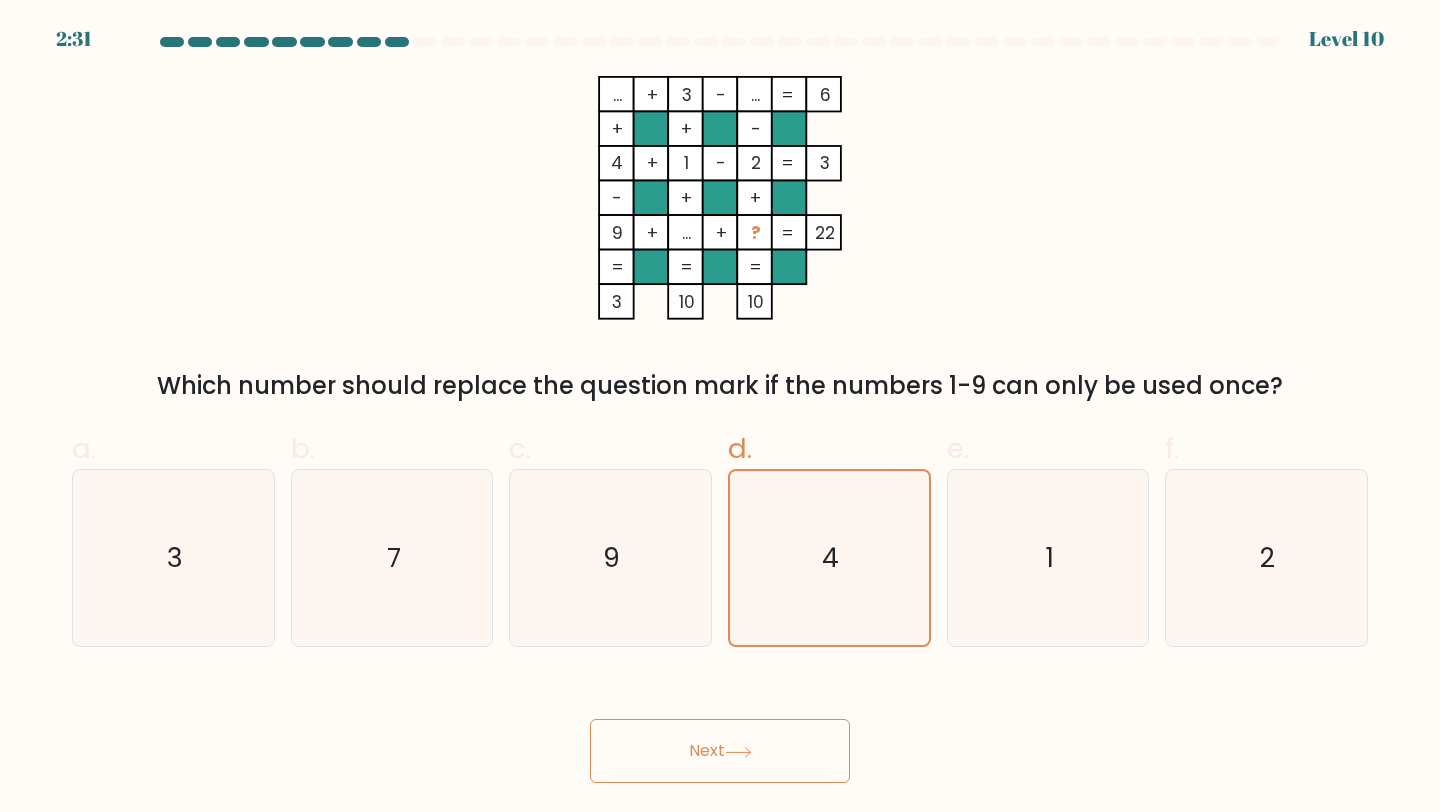 click on "Next" at bounding box center [720, 751] 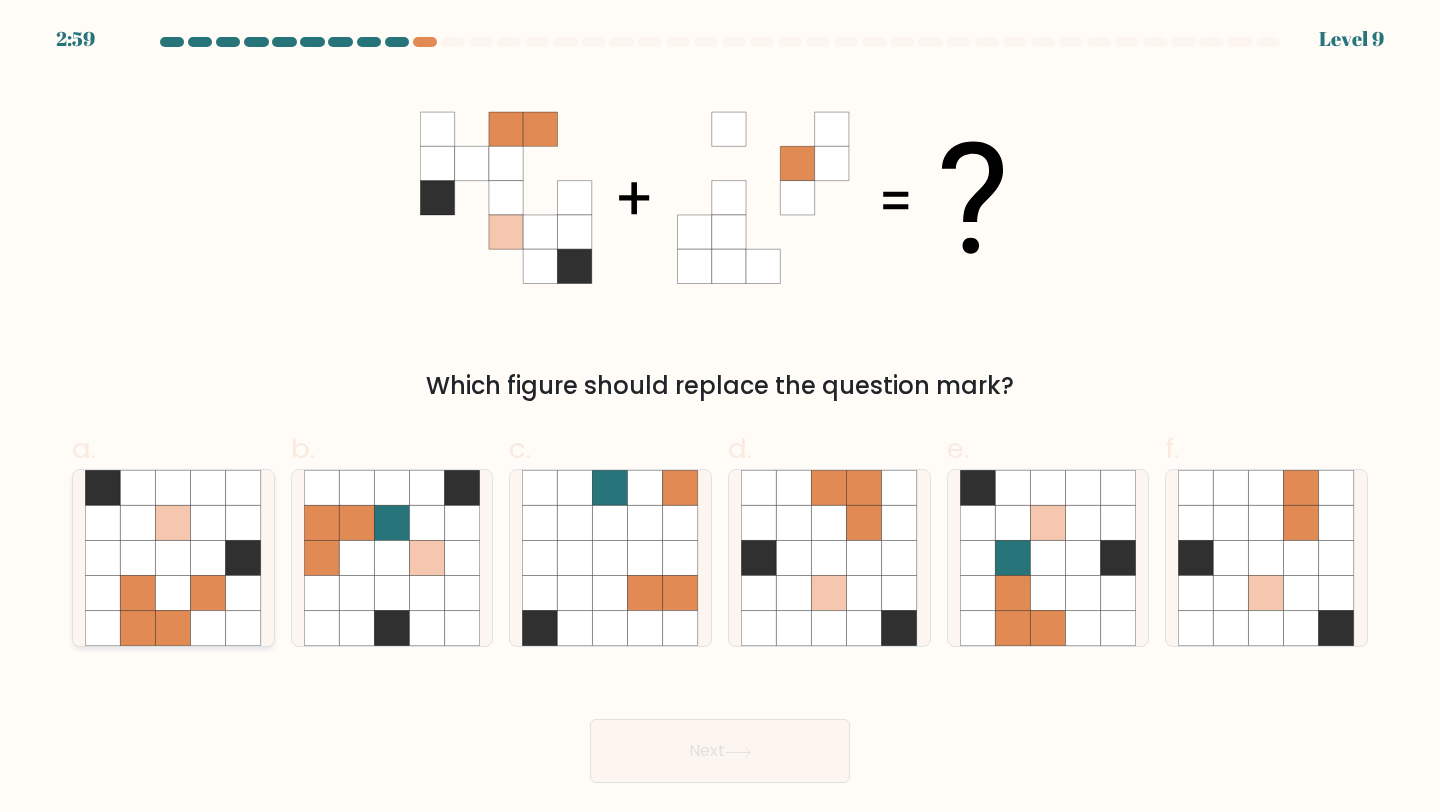 click at bounding box center (138, 558) 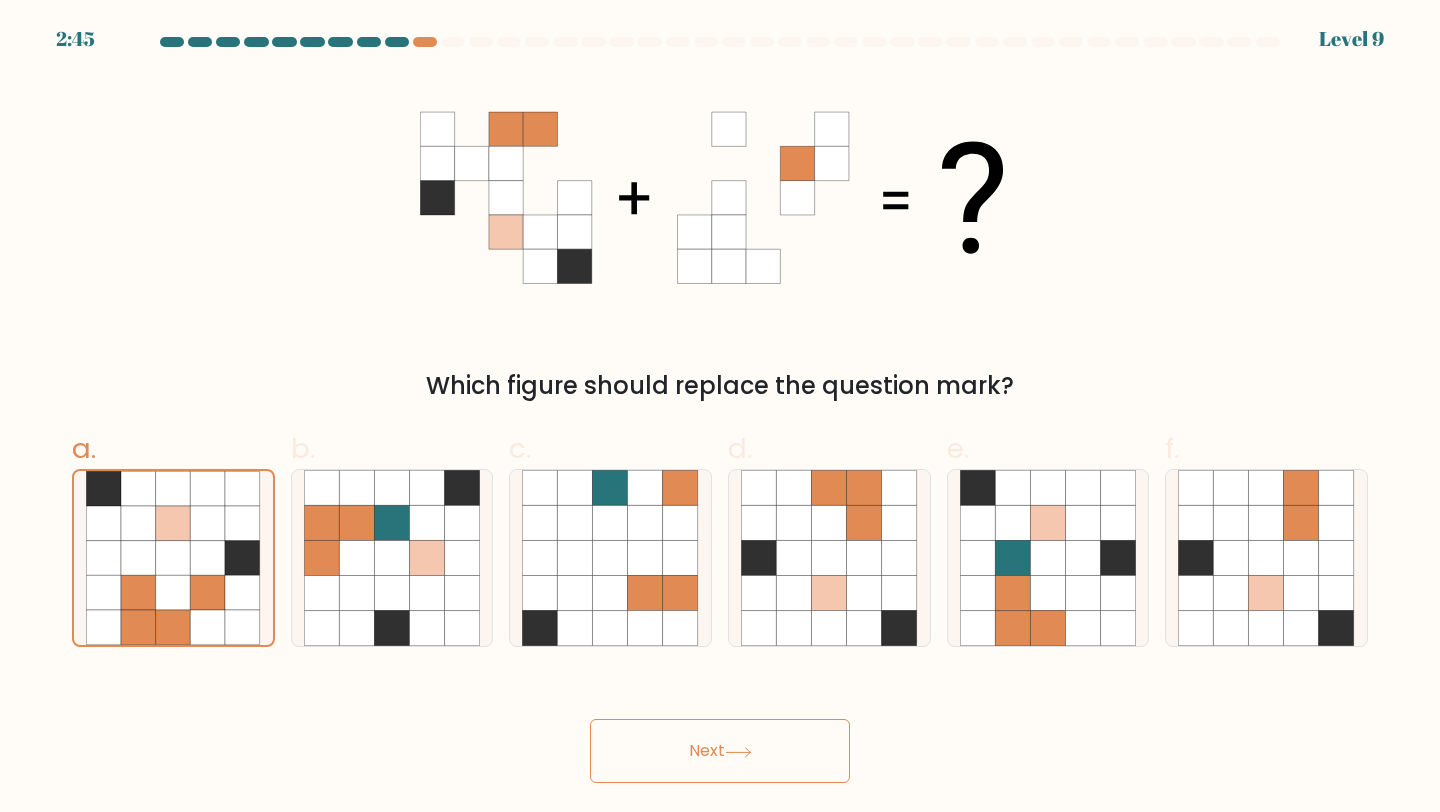 click on "Next" at bounding box center (720, 751) 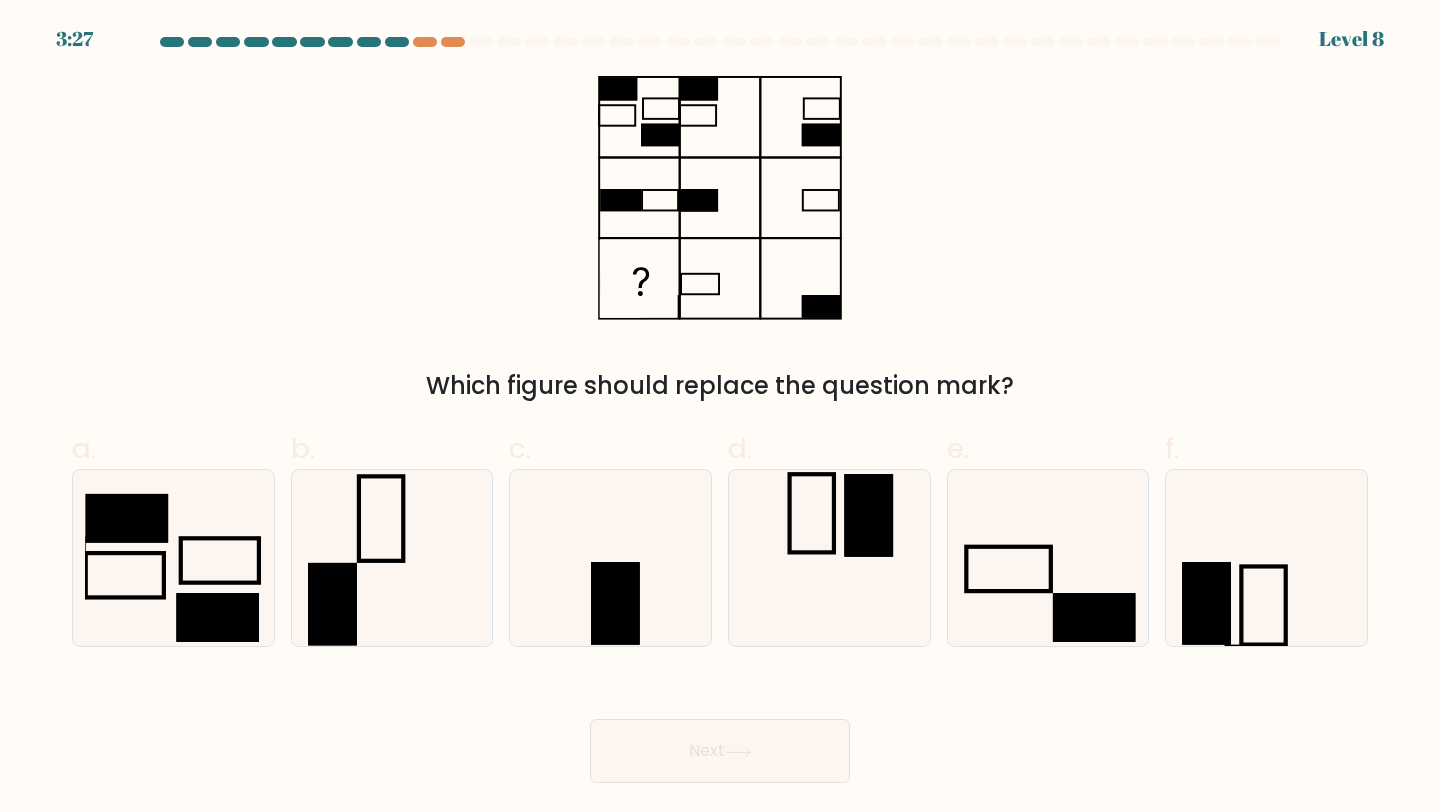 type 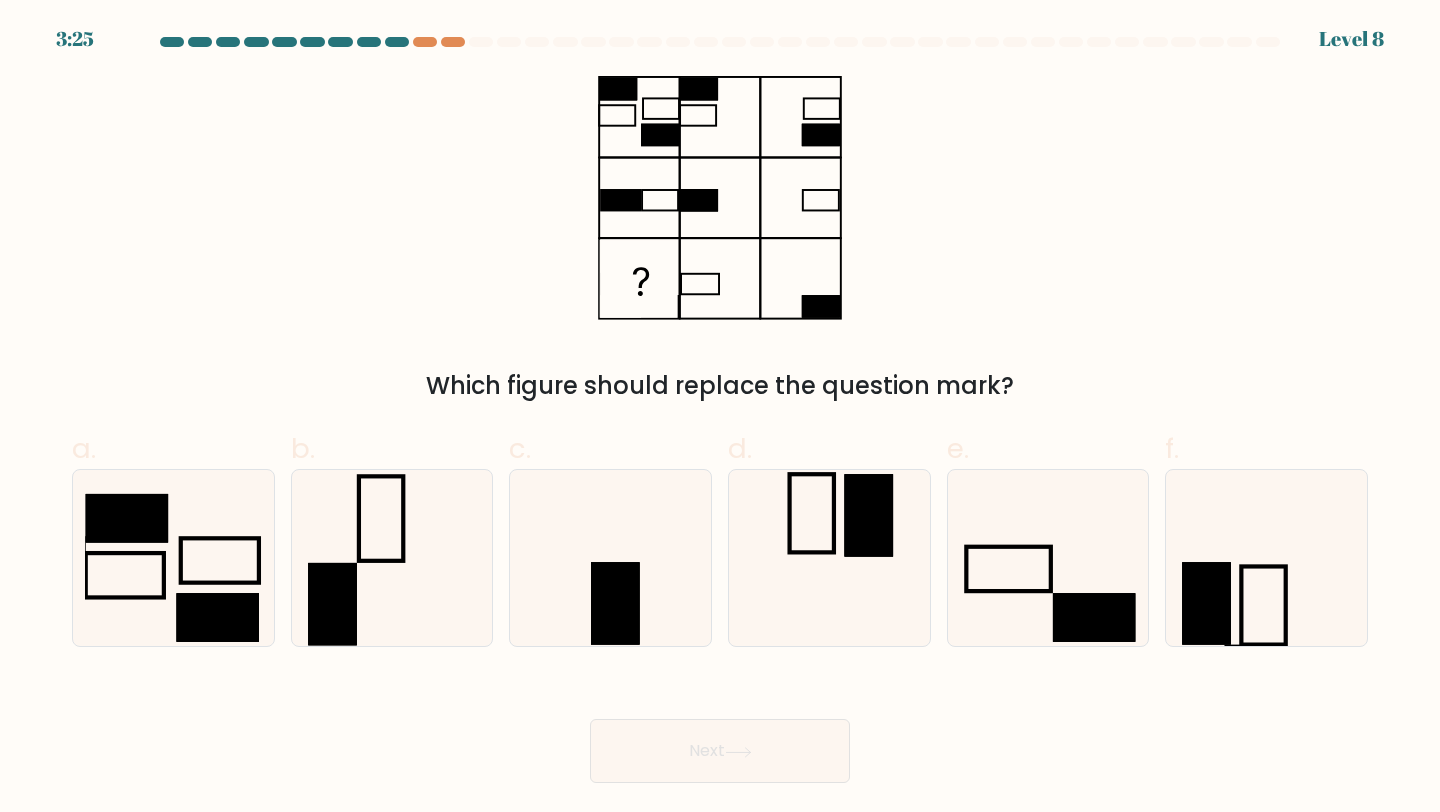 scroll, scrollTop: 0, scrollLeft: 0, axis: both 